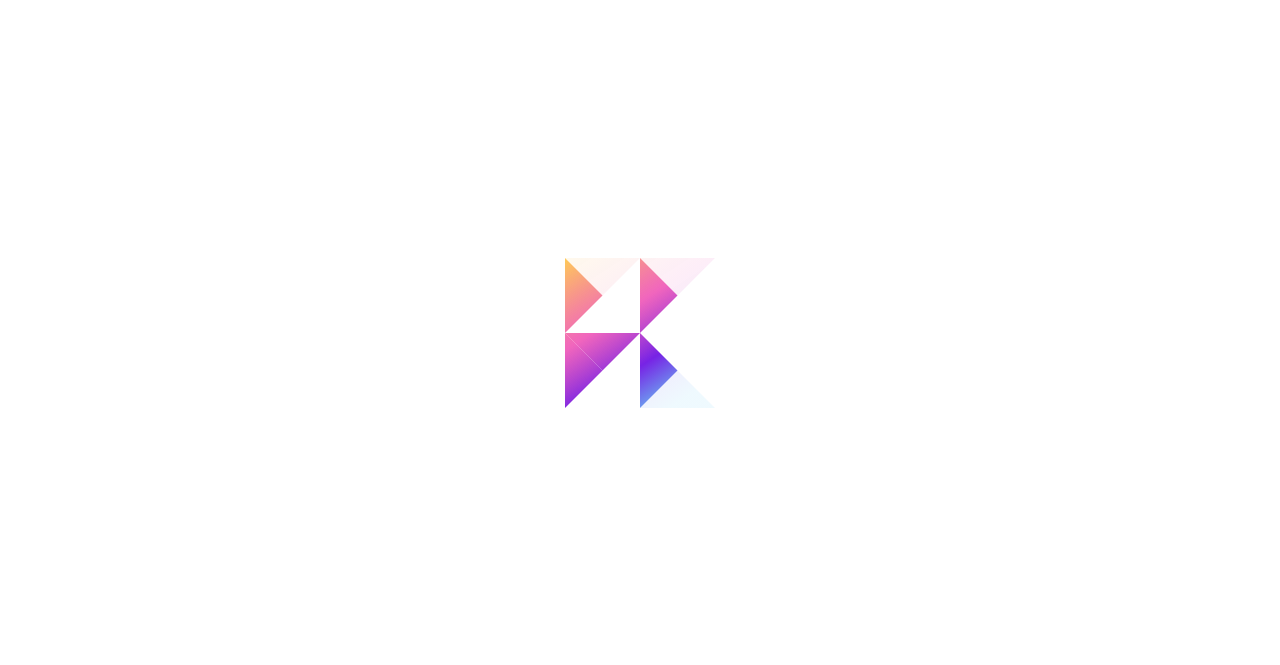scroll, scrollTop: 0, scrollLeft: 0, axis: both 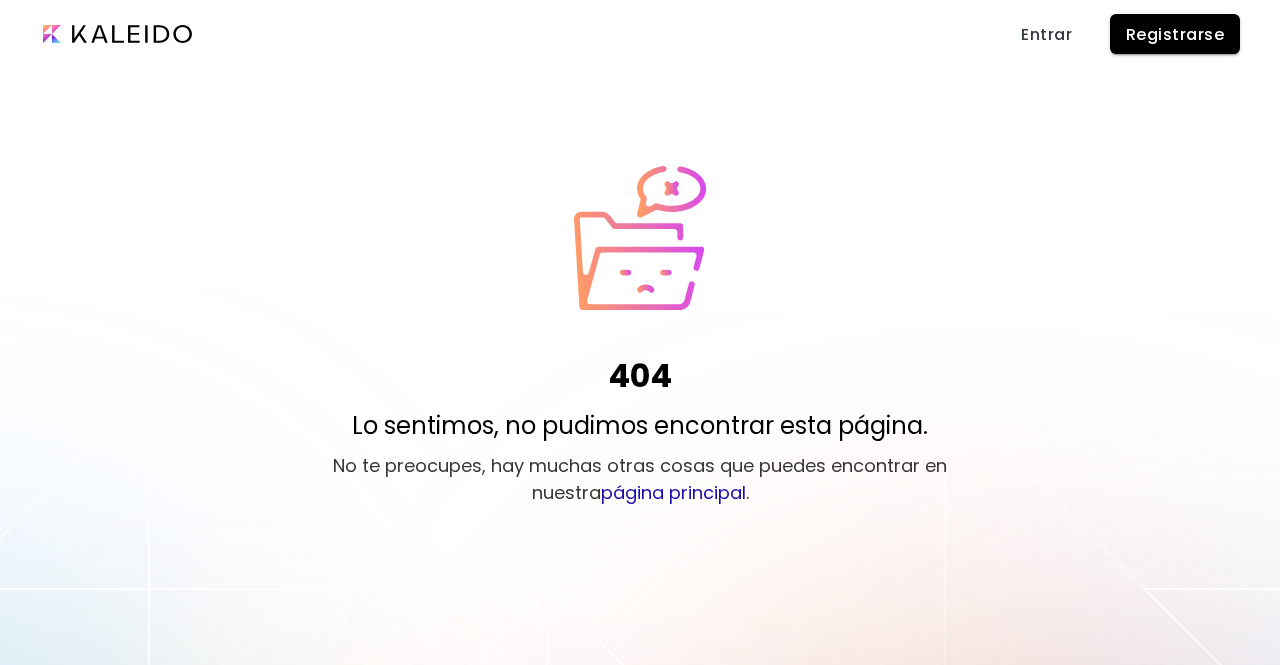 click on "página principal" at bounding box center [673, 492] 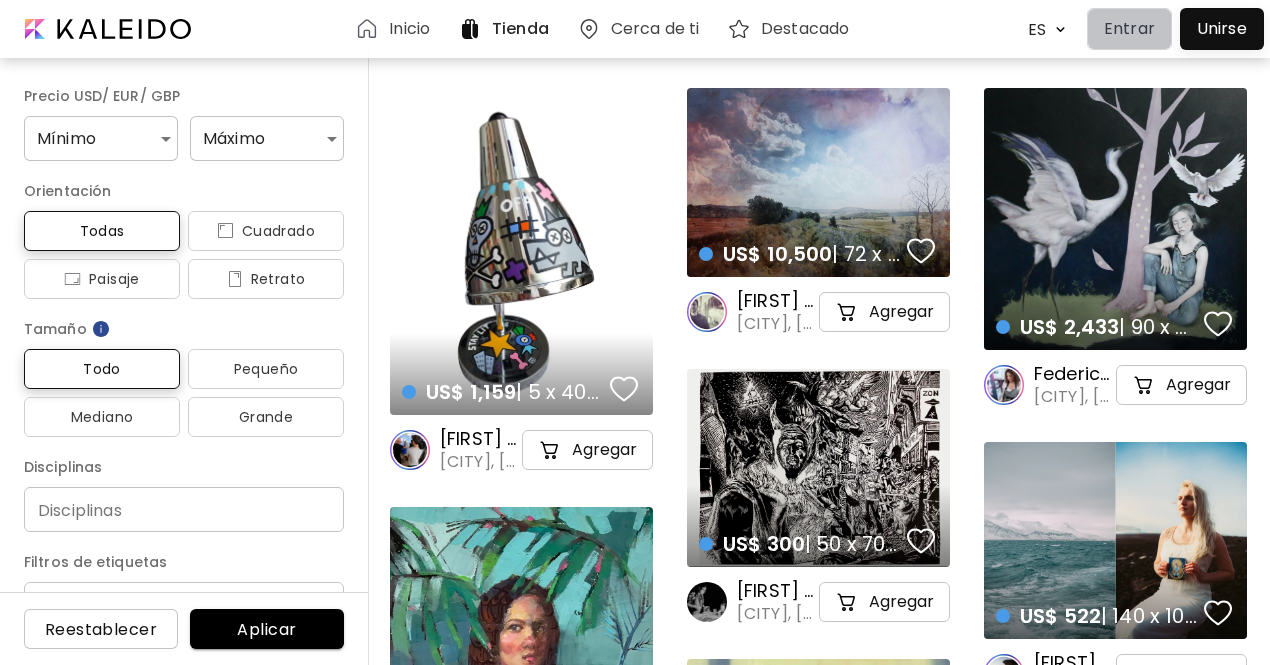 click on "Entrar" at bounding box center (1129, 29) 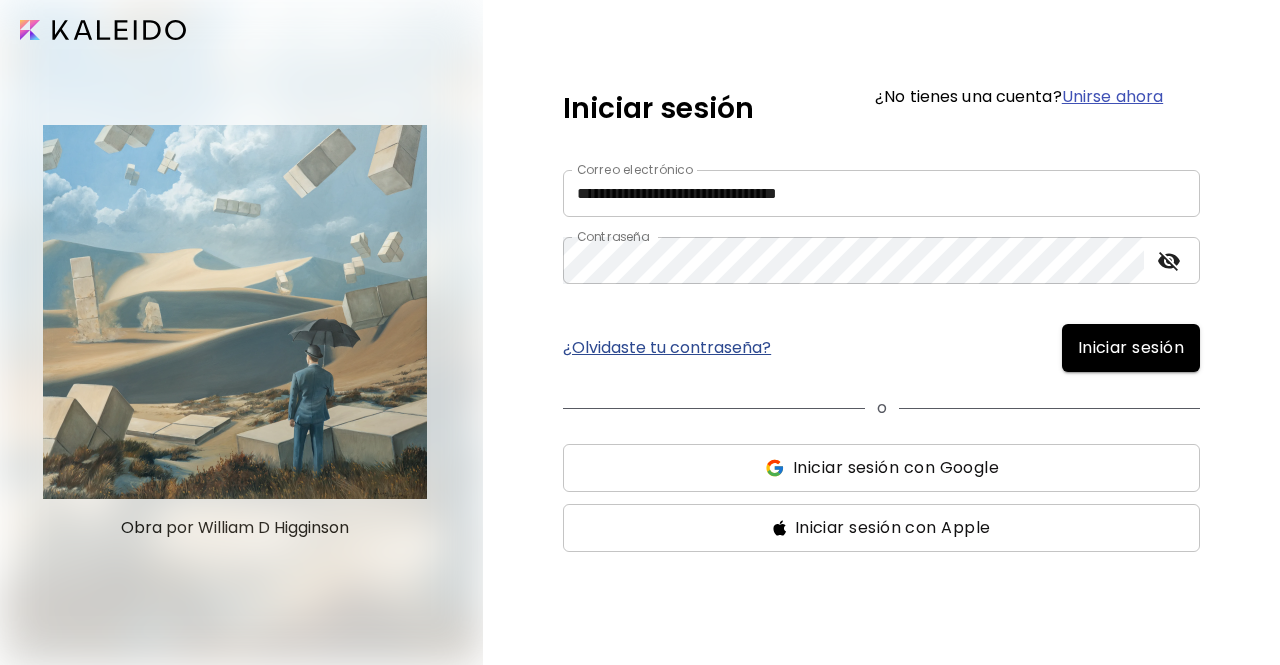 click on "Iniciar sesión" at bounding box center [1131, 348] 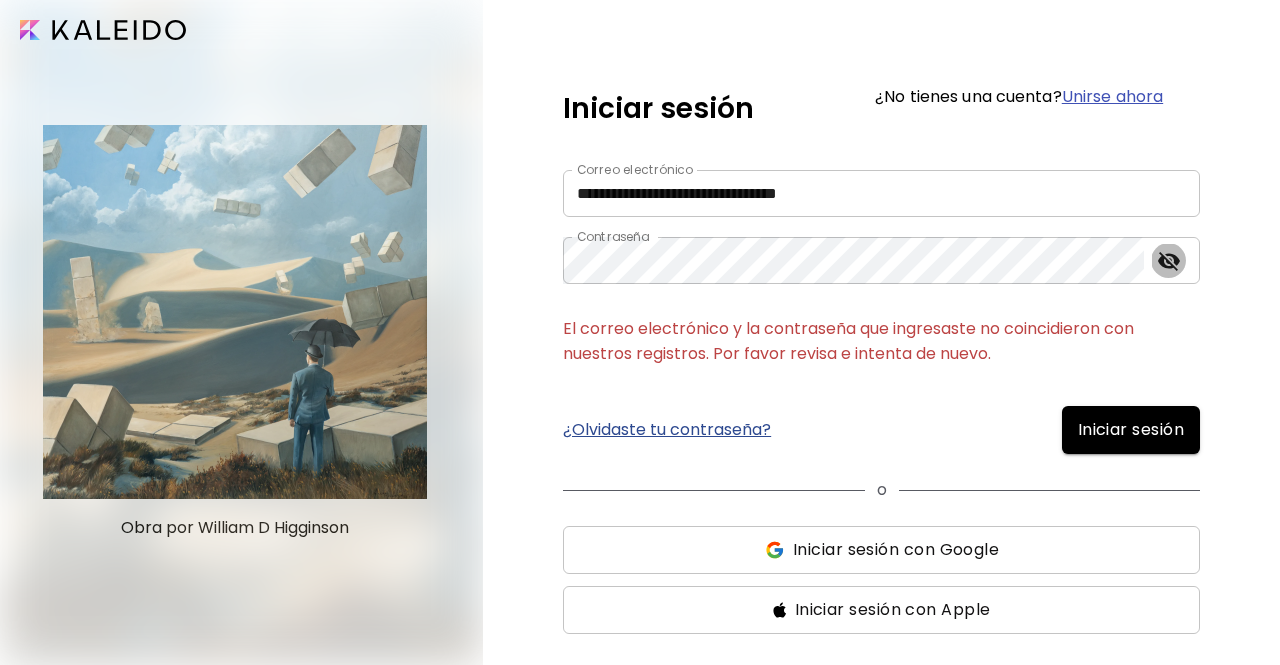 click 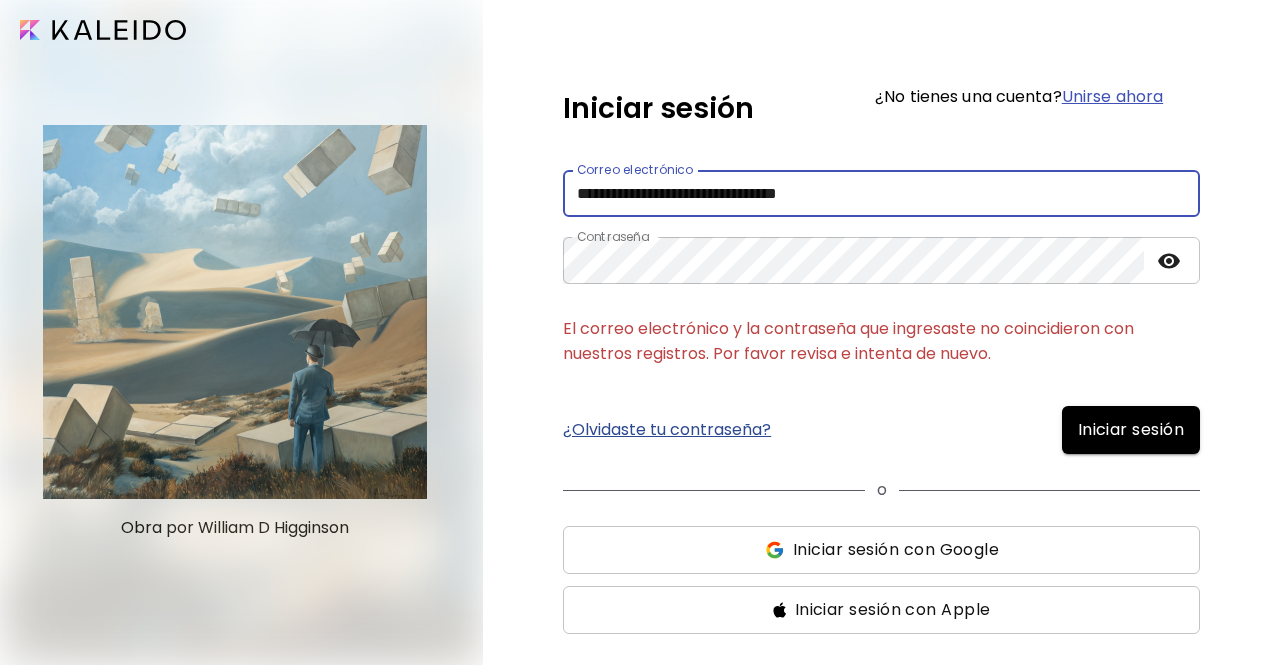 click on "**********" at bounding box center (881, 193) 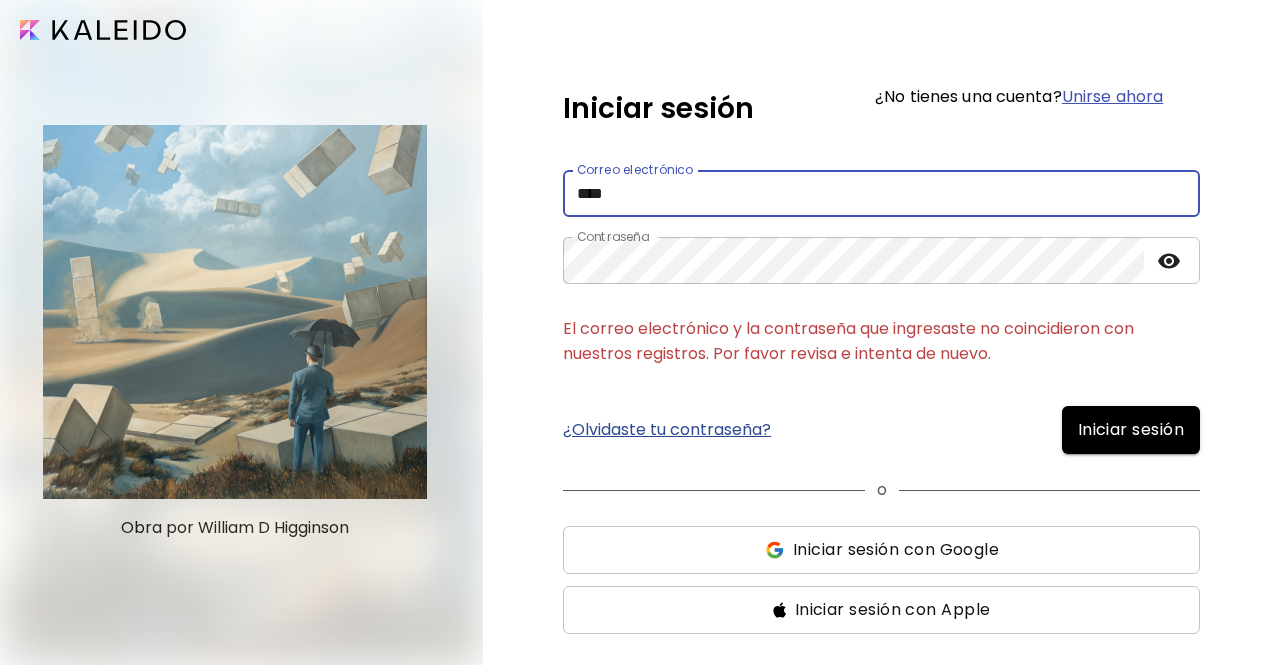 click on "****" at bounding box center [881, 193] 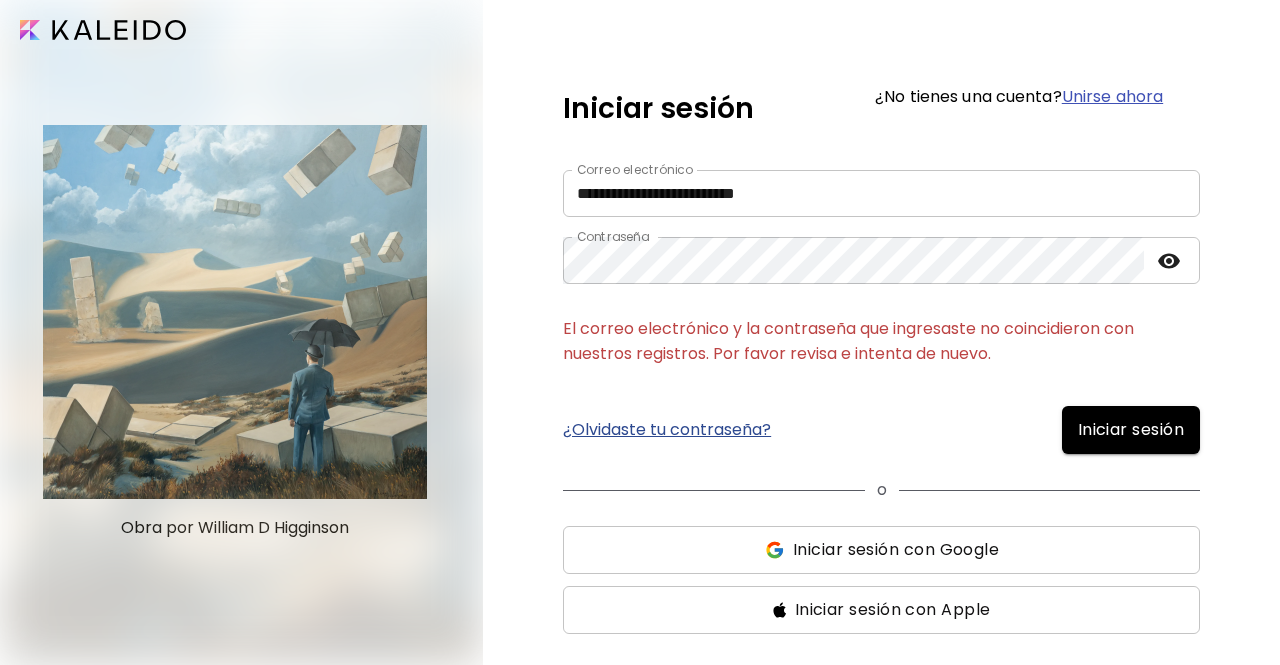 click on "Iniciar sesión" at bounding box center (1131, 430) 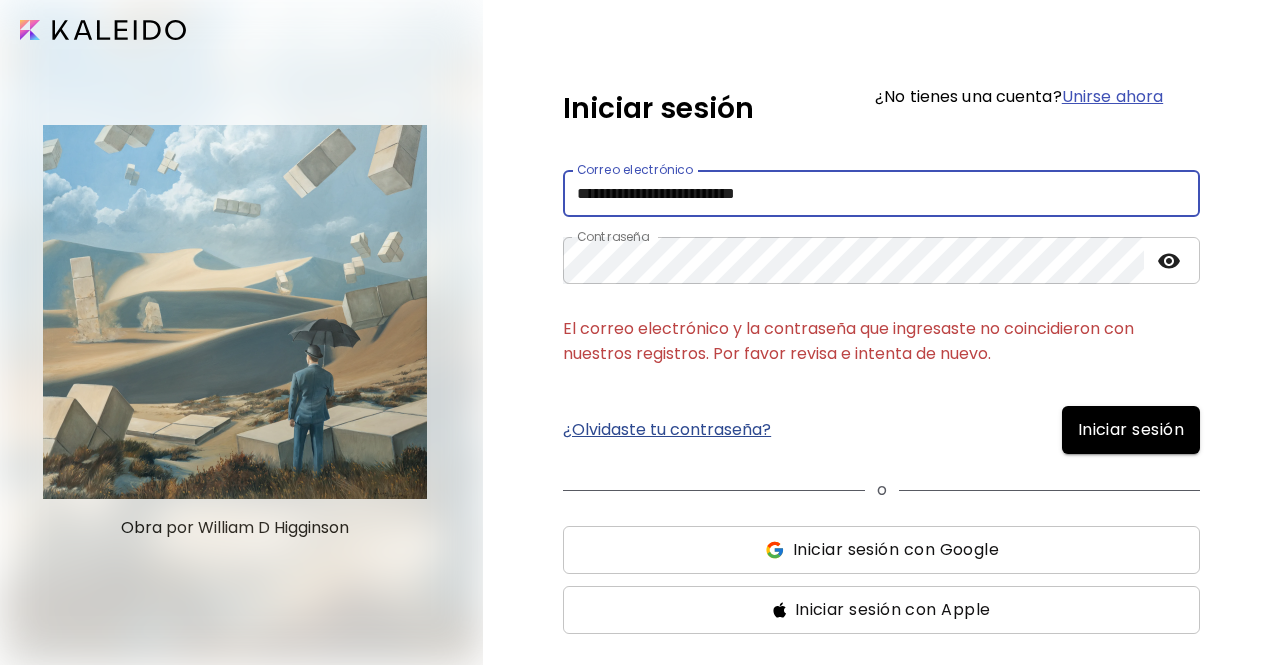 drag, startPoint x: 709, startPoint y: 194, endPoint x: 768, endPoint y: 186, distance: 59.5399 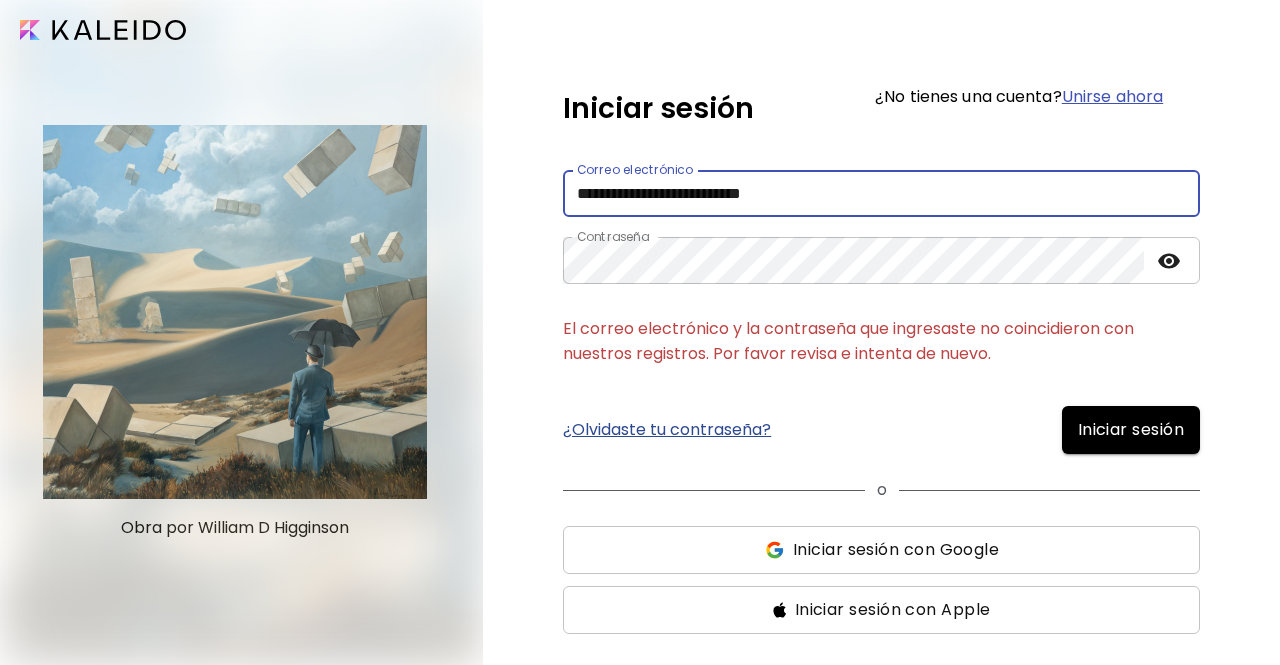 type on "**********" 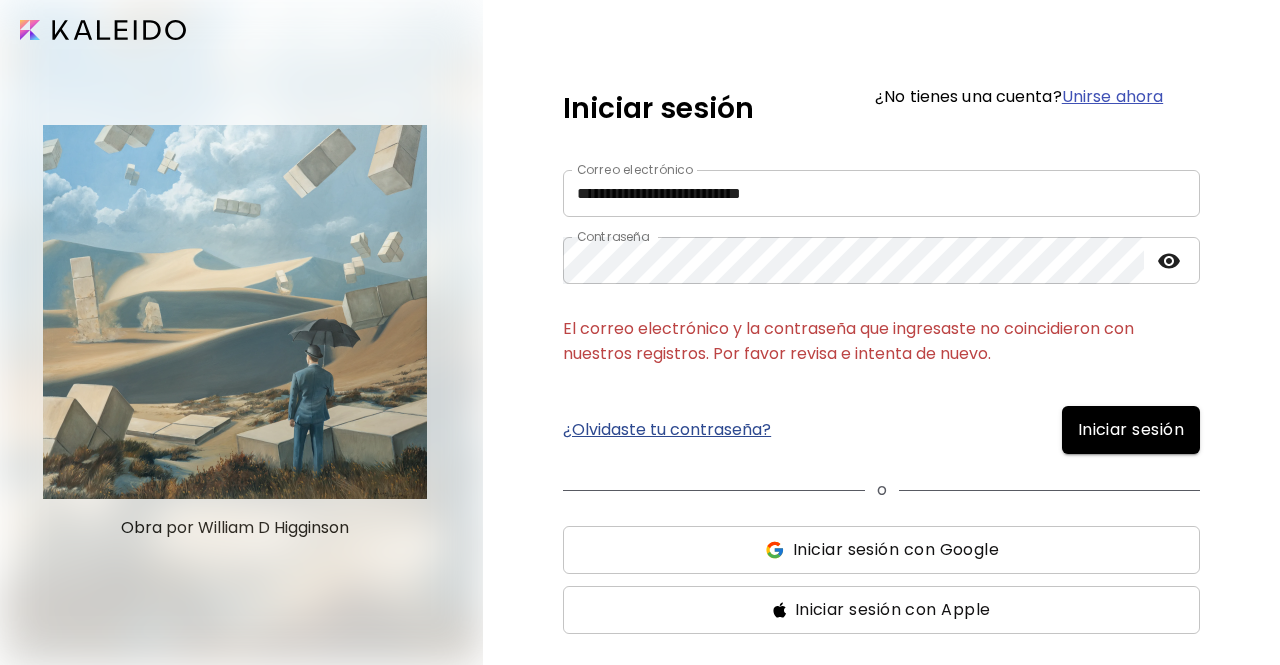 click on "Iniciar sesión" at bounding box center (1131, 430) 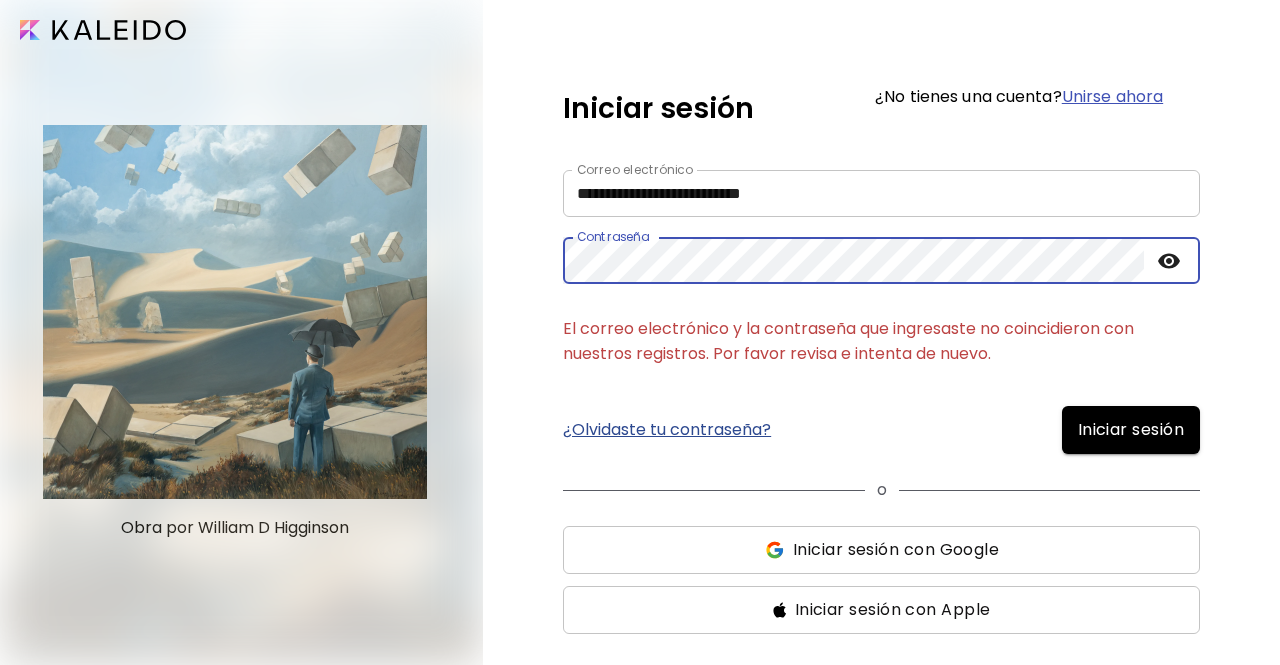 click on "Iniciar sesión" at bounding box center [1131, 430] 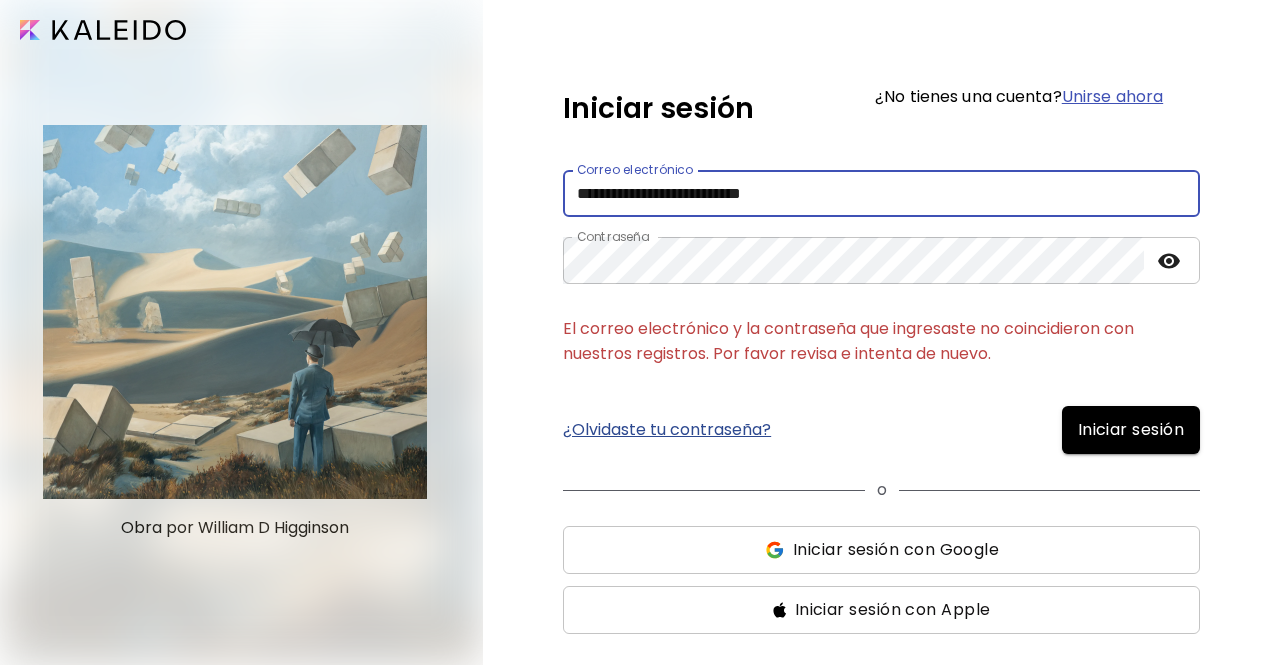click on "**********" at bounding box center (881, 193) 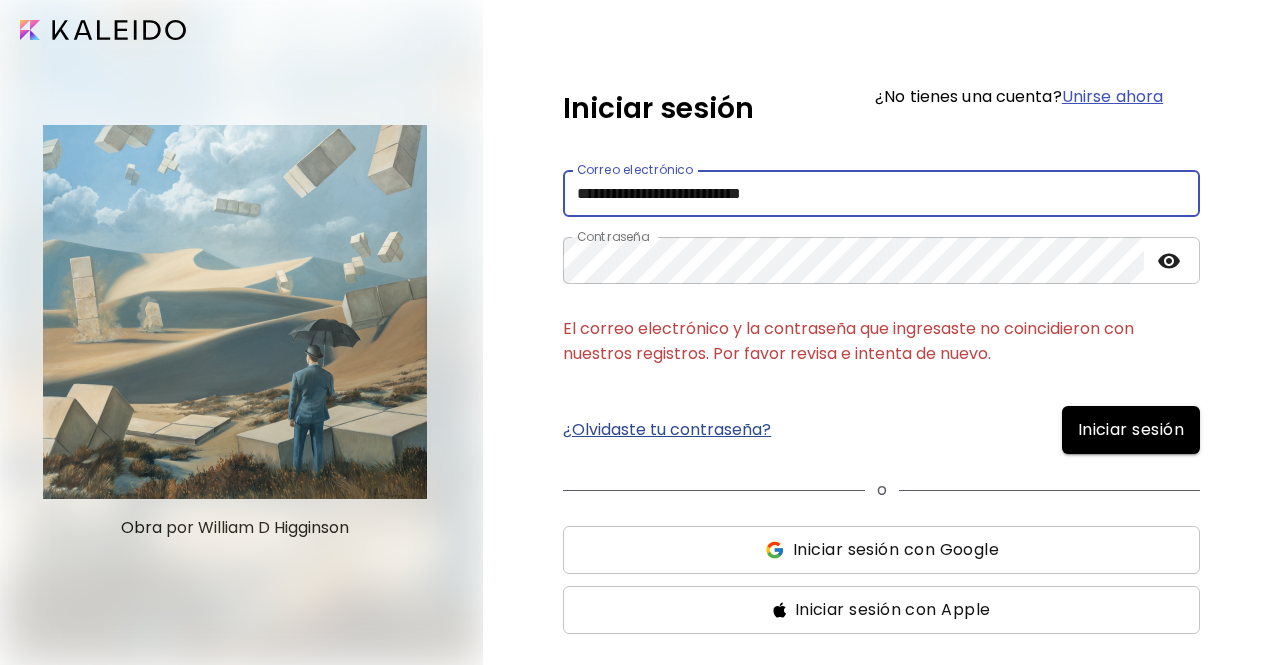 click on "Iniciar sesión con Google" at bounding box center (896, 550) 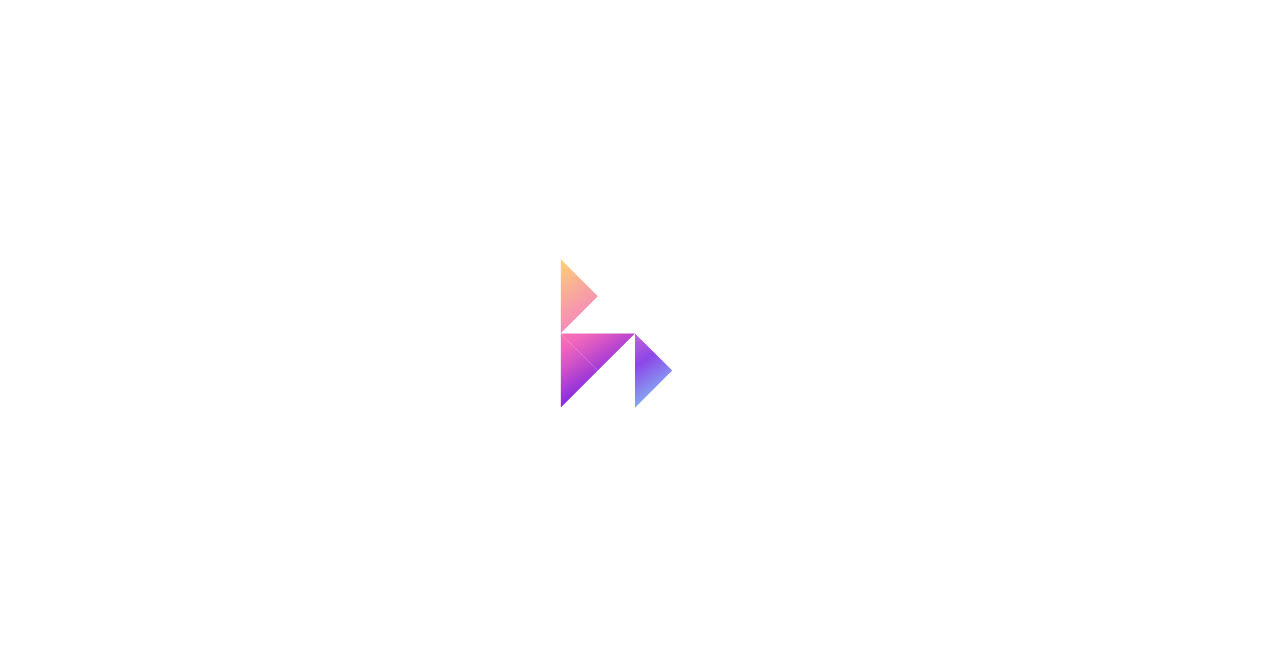 scroll, scrollTop: 0, scrollLeft: 0, axis: both 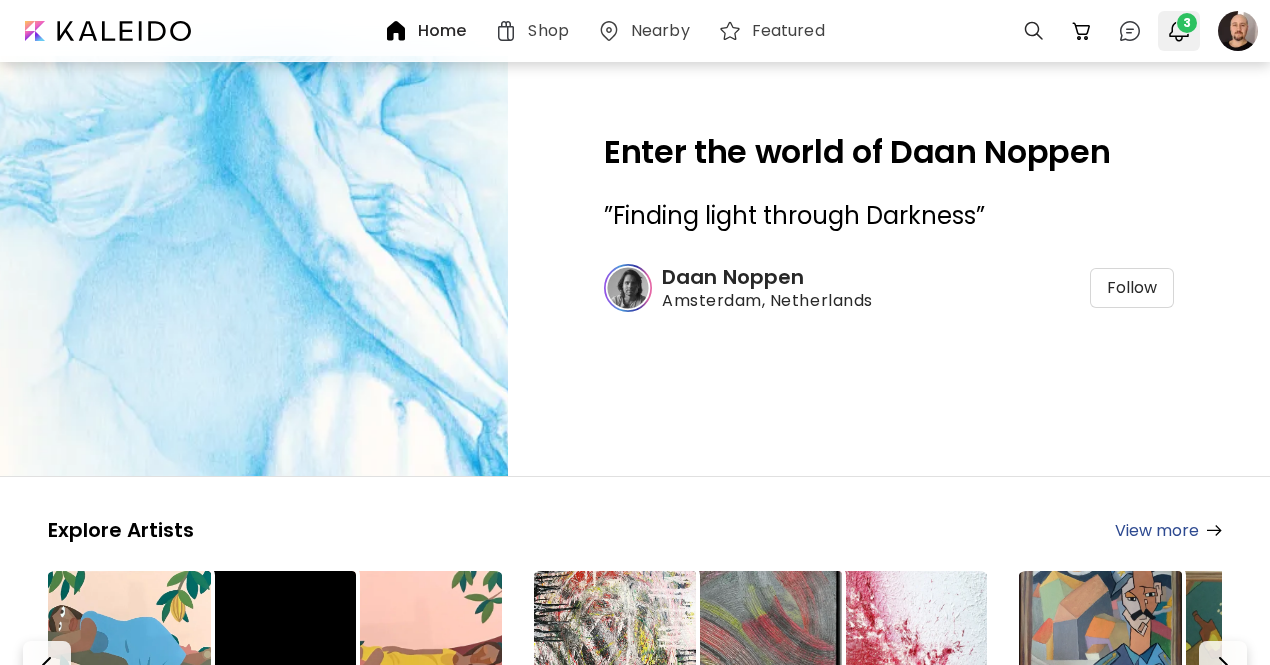 click at bounding box center (1179, 31) 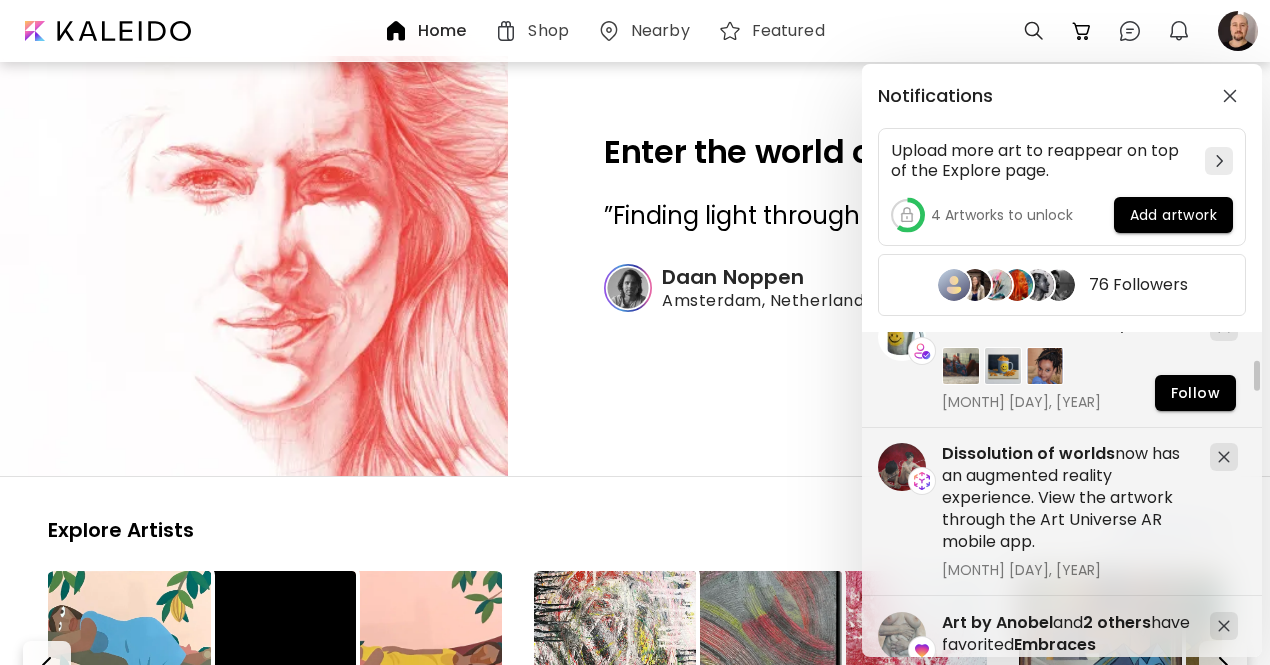 scroll, scrollTop: 900, scrollLeft: 0, axis: vertical 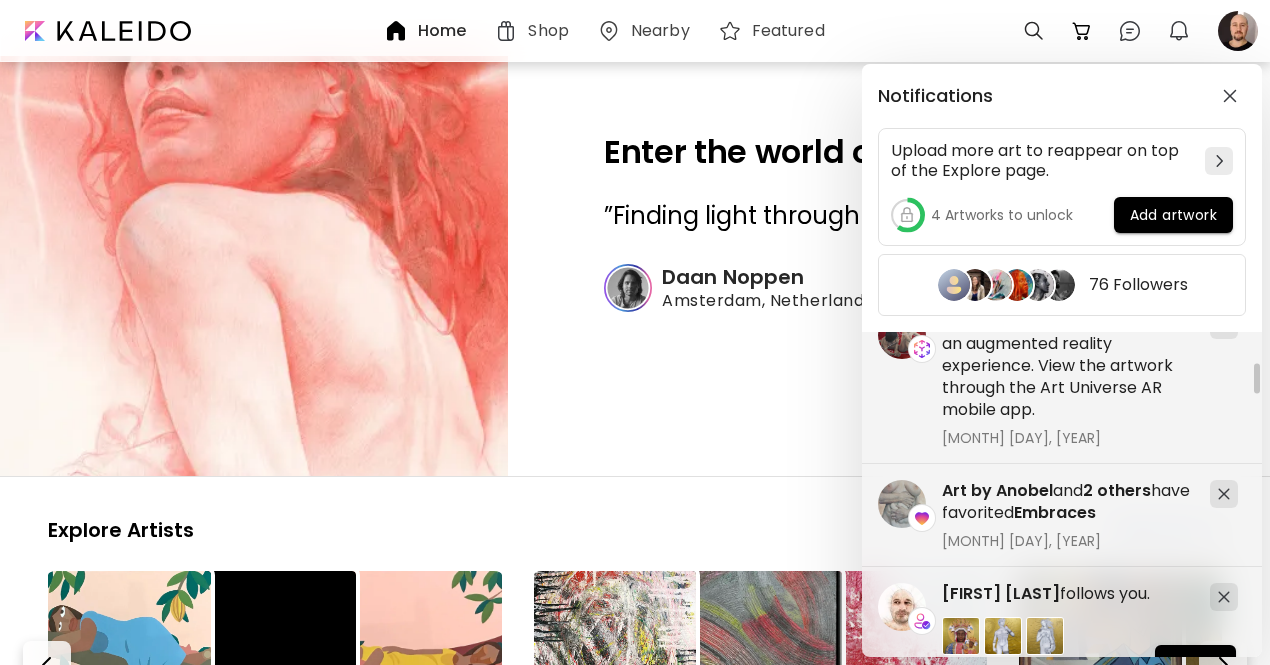 click on "Notifications Upload more art to reappear on top of the Explore page. 4 Artworks to unlock Add artwork 76 Followers [FIRST] [LAST] has favorited those who leave, those who stay, those who matter [MONTH] [DAY], [YEAR] Dissolution of worlds now has an augmented reality experience. View the artwork through the Art Universe AR mobile app. [MONTH] [DAY], [YEAR] [FIRST] [LAST] follows you. [MONTH] [DAY], [YEAR] Follow [FIRST] [LAST] follows you. [MONTH] [DAY], [YEAR] Follow [FIRST] [LAST] follows you. [MONTH] [DAY], [YEAR] Follow [FIRST] [LAST] follows you. [MONTH] [DAY], [YEAR] Follow Art by Anobel and 2 others have favorited Embraces [MONTH] [DAY], [YEAR] [FIRST] [LAST] follows you. [MONTH] [DAY], [YEAR] Follow [FIRST] [LAST] has favorited Of silence and fury [MONTH] [DAY], [YEAR]" at bounding box center (635, 332) 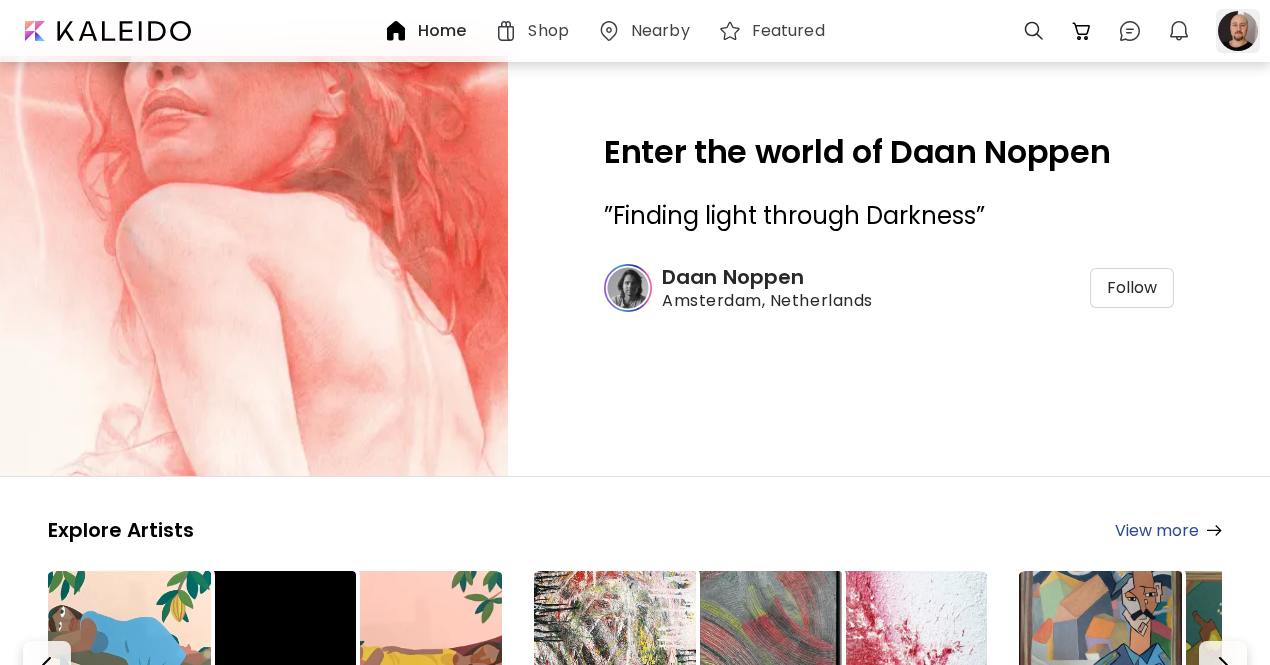 click at bounding box center (1238, 31) 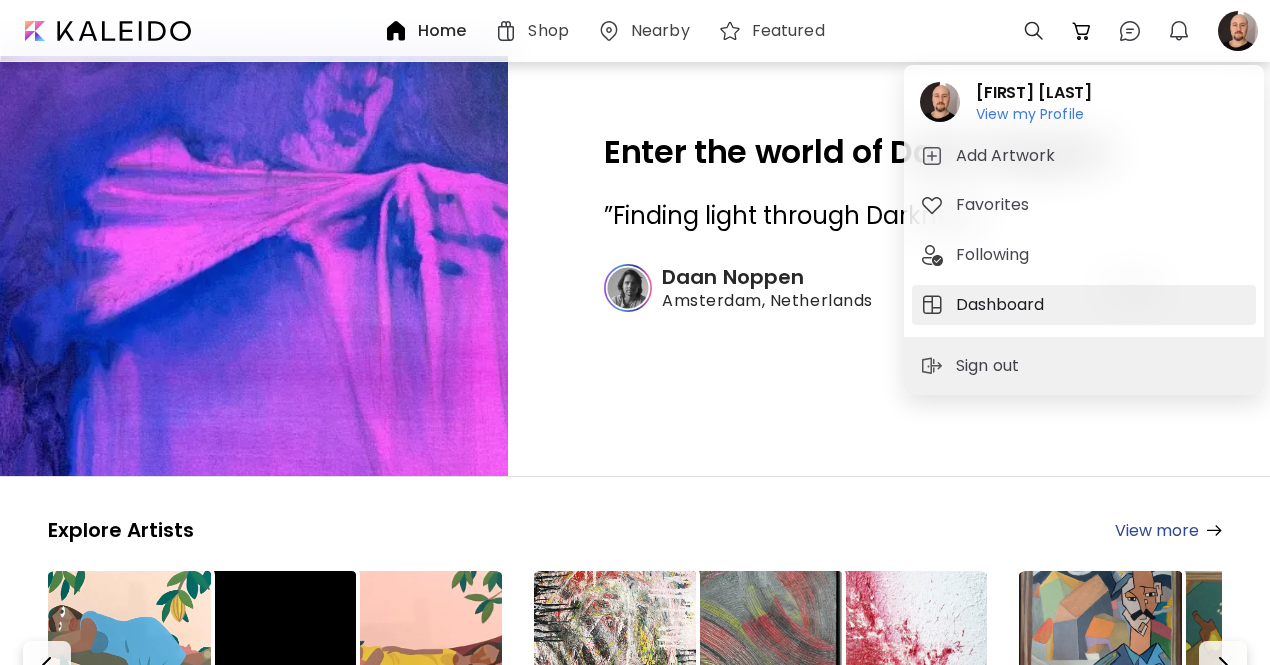 click on "Dashboard" at bounding box center (1003, 305) 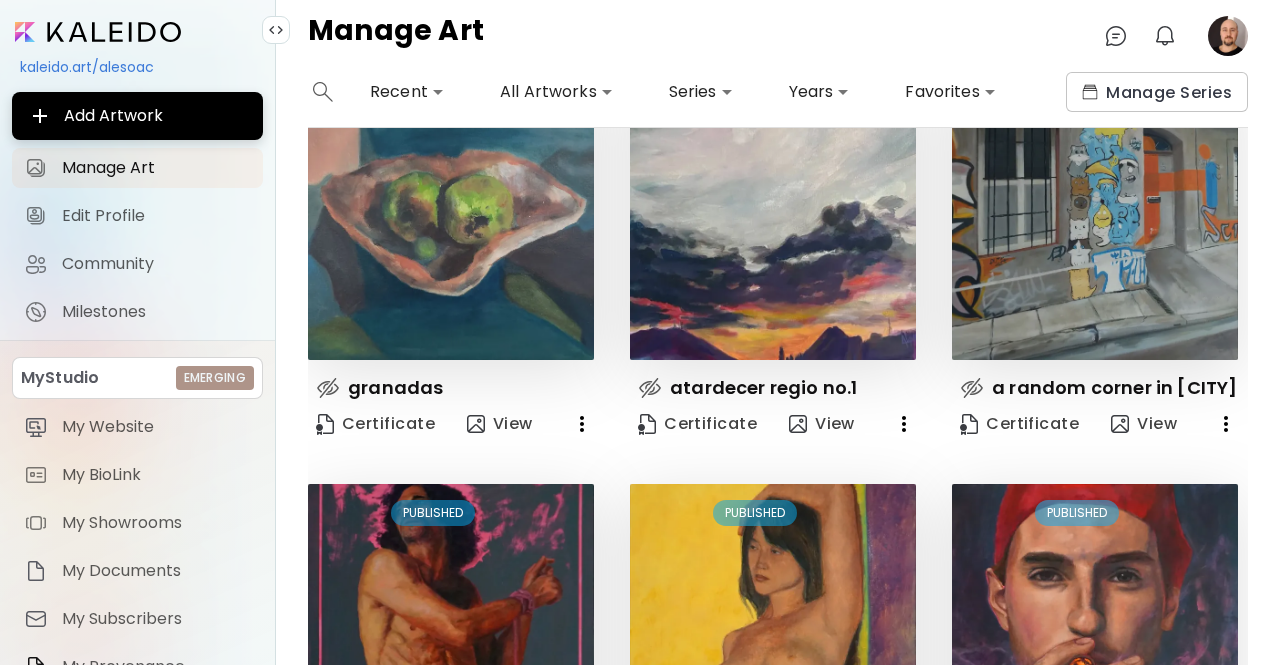 scroll, scrollTop: 900, scrollLeft: 0, axis: vertical 